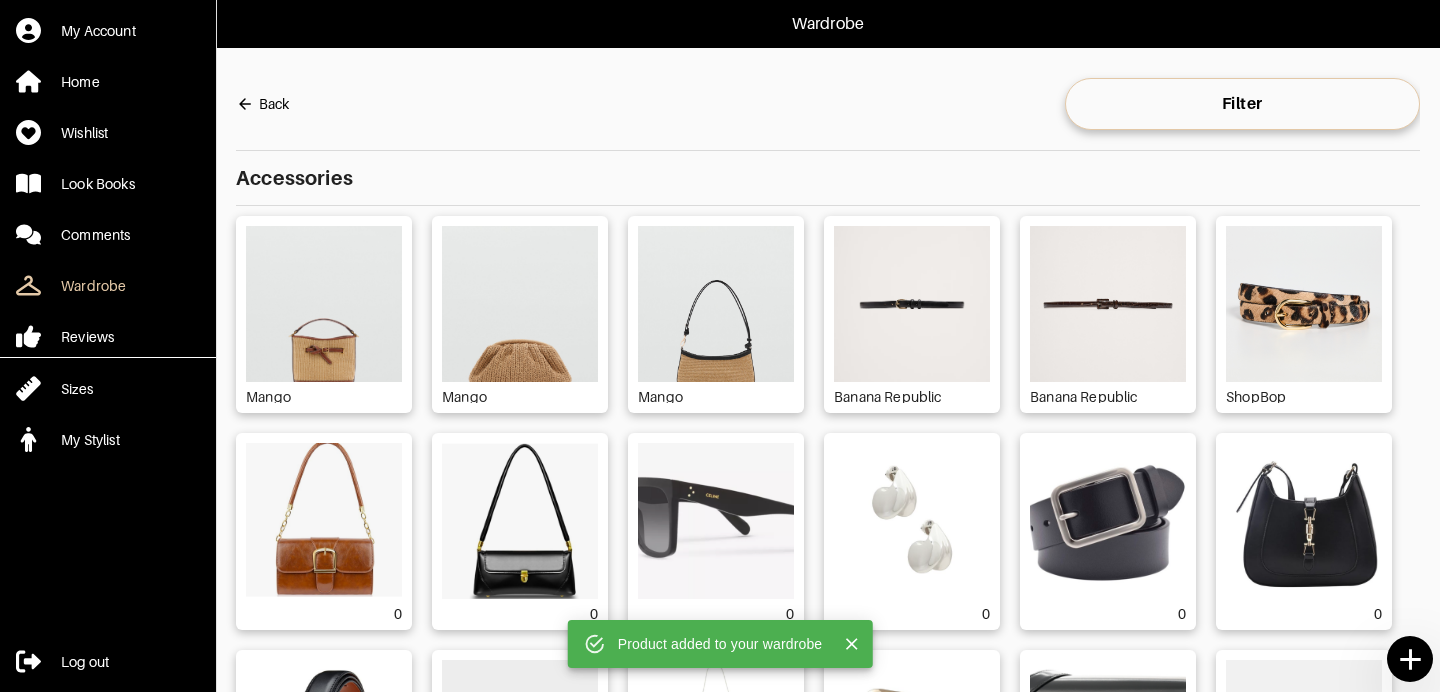 scroll, scrollTop: 0, scrollLeft: 0, axis: both 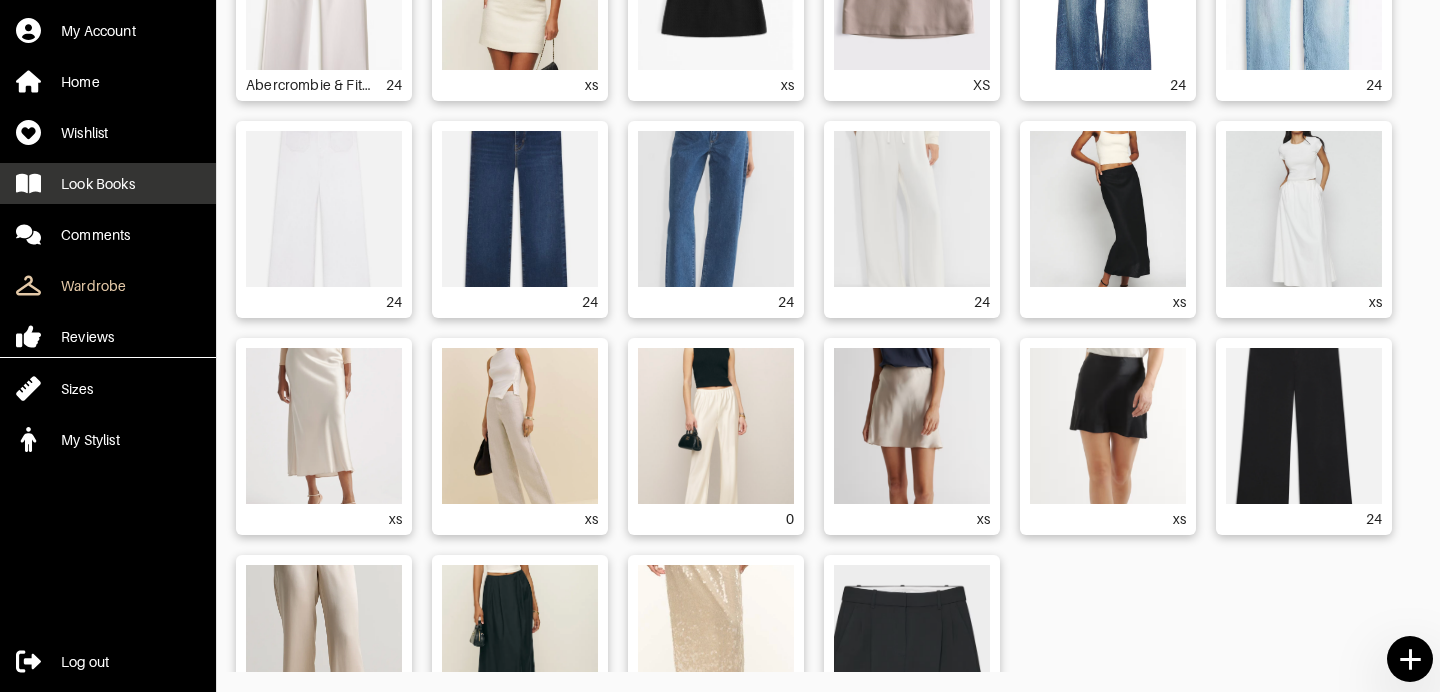 click on "Look Books" at bounding box center (98, 184) 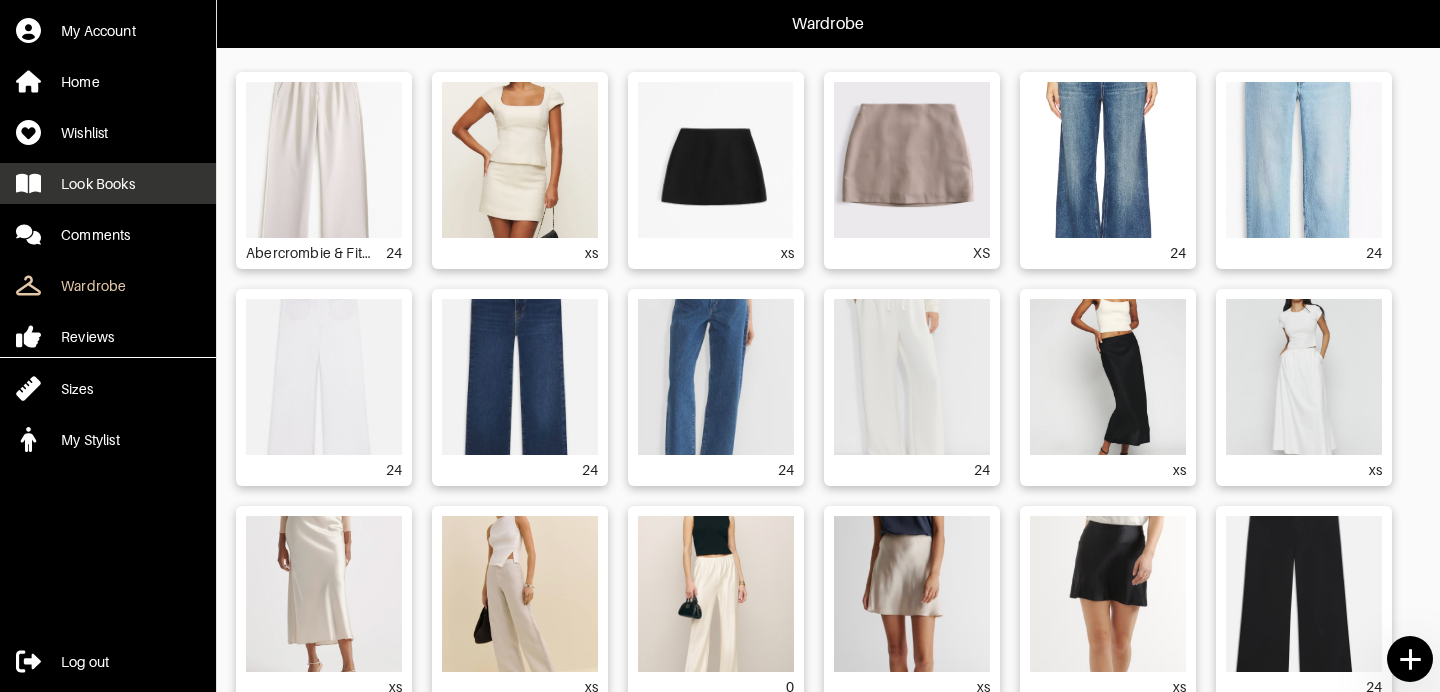 scroll, scrollTop: 0, scrollLeft: 0, axis: both 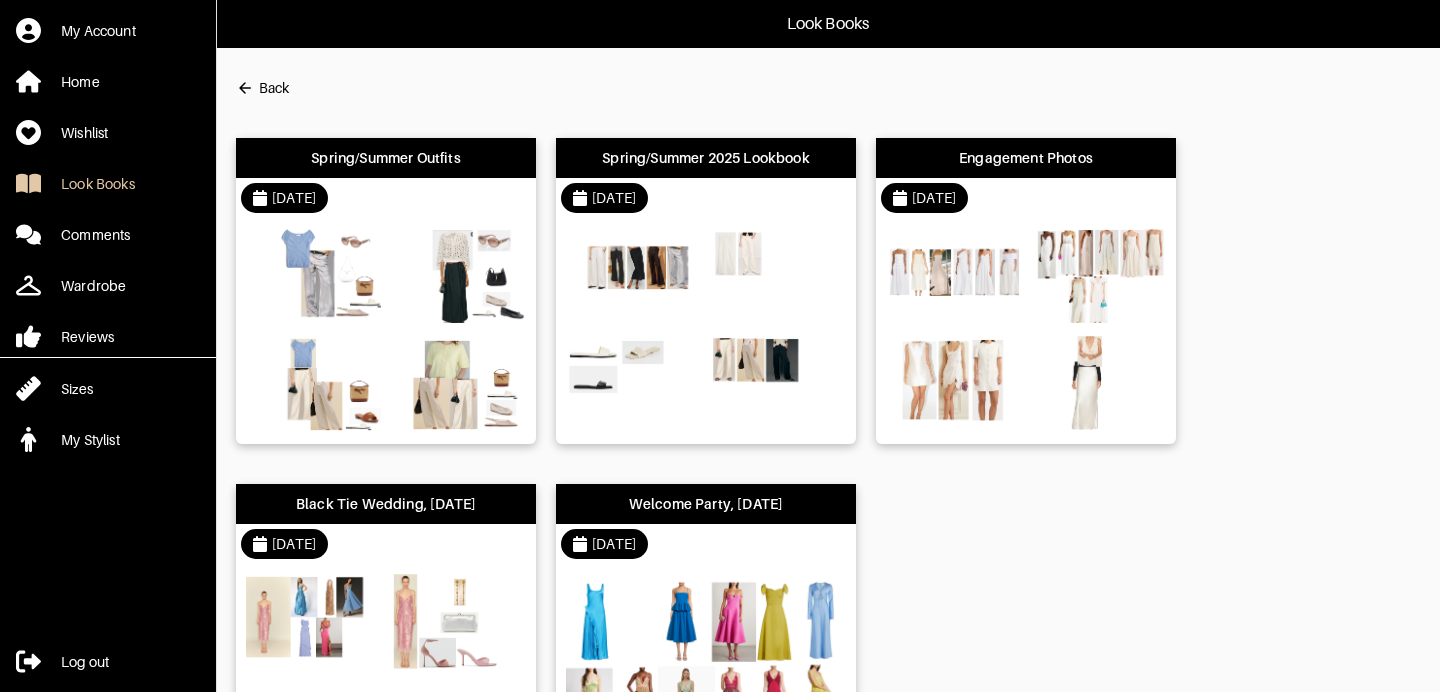 click on "Back" at bounding box center [828, 88] 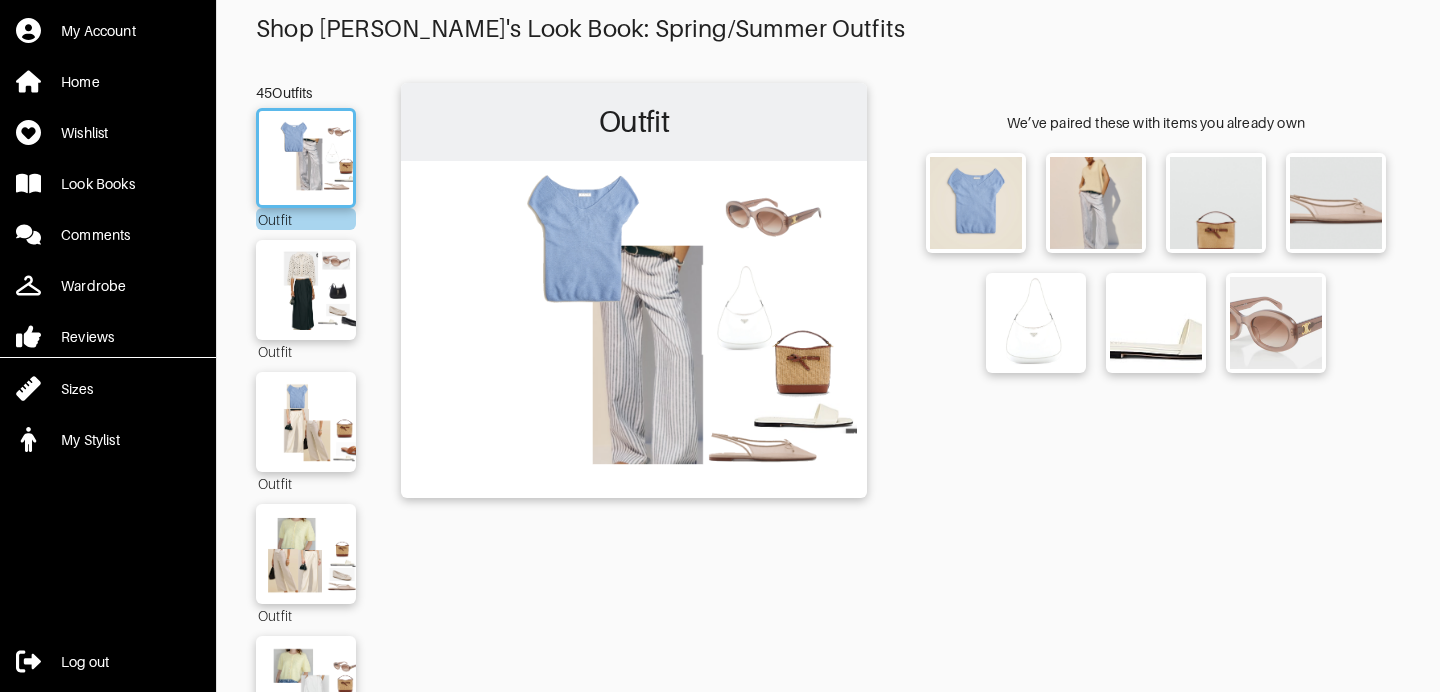 scroll, scrollTop: 49, scrollLeft: 0, axis: vertical 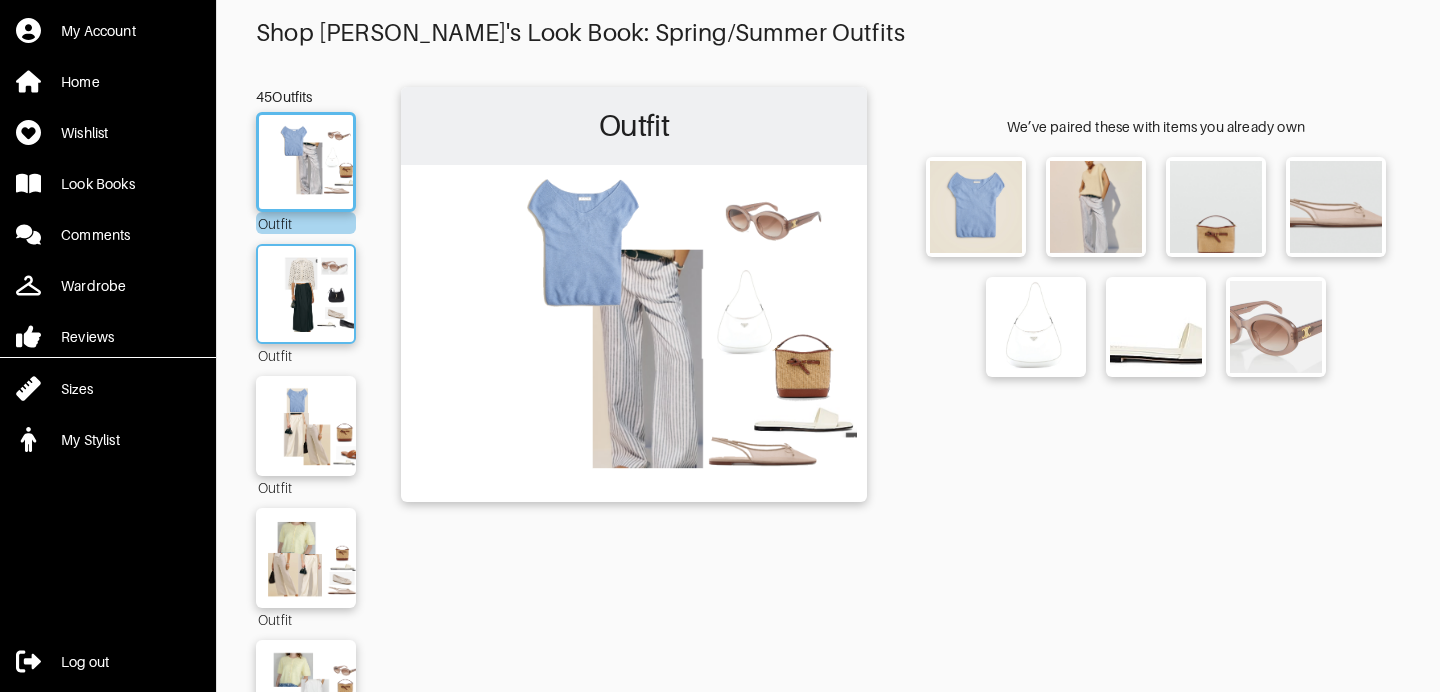 click at bounding box center (306, 294) 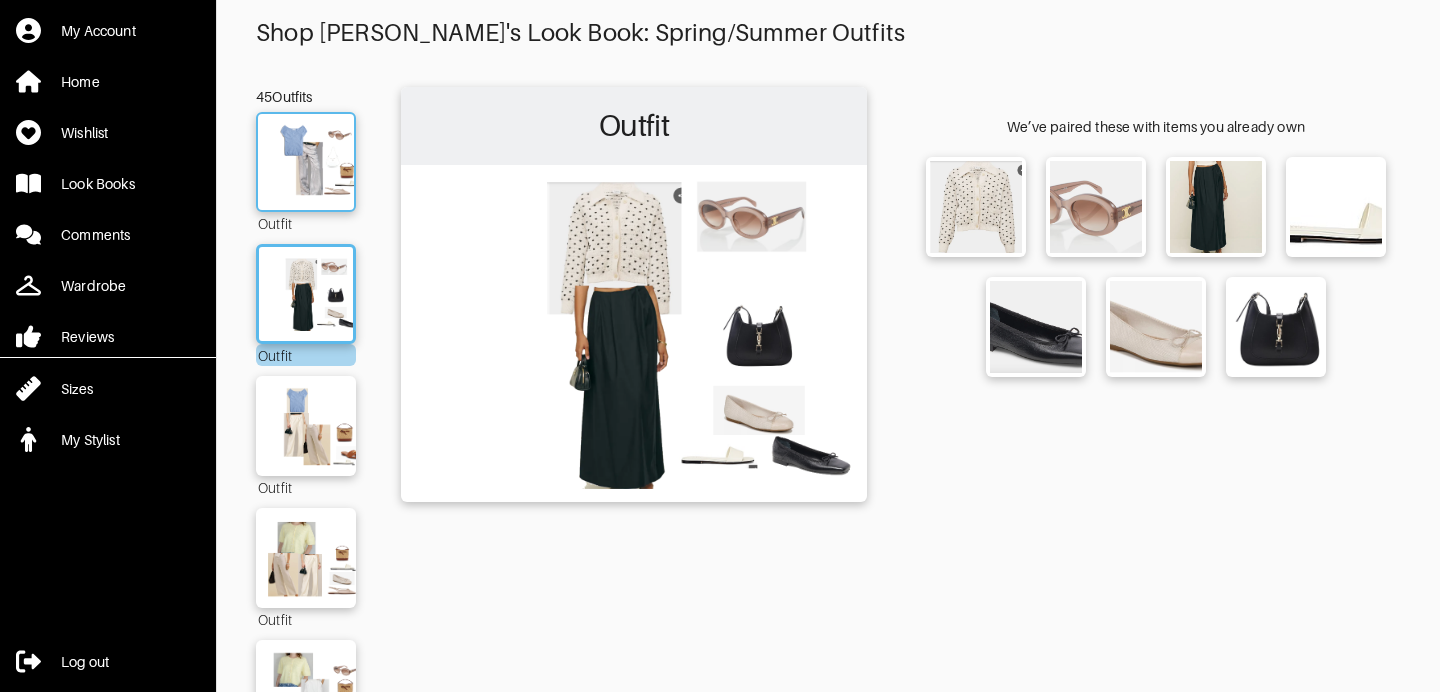 click at bounding box center [306, 162] 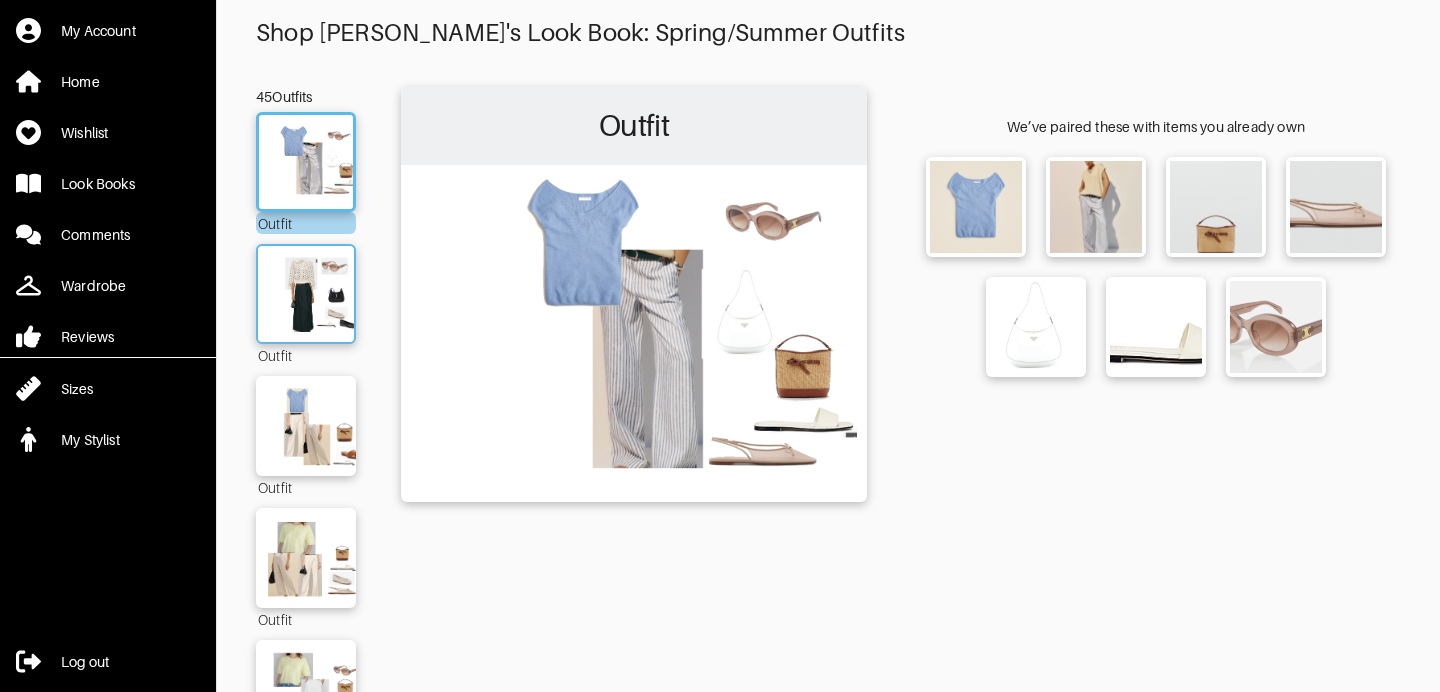 click at bounding box center (306, 294) 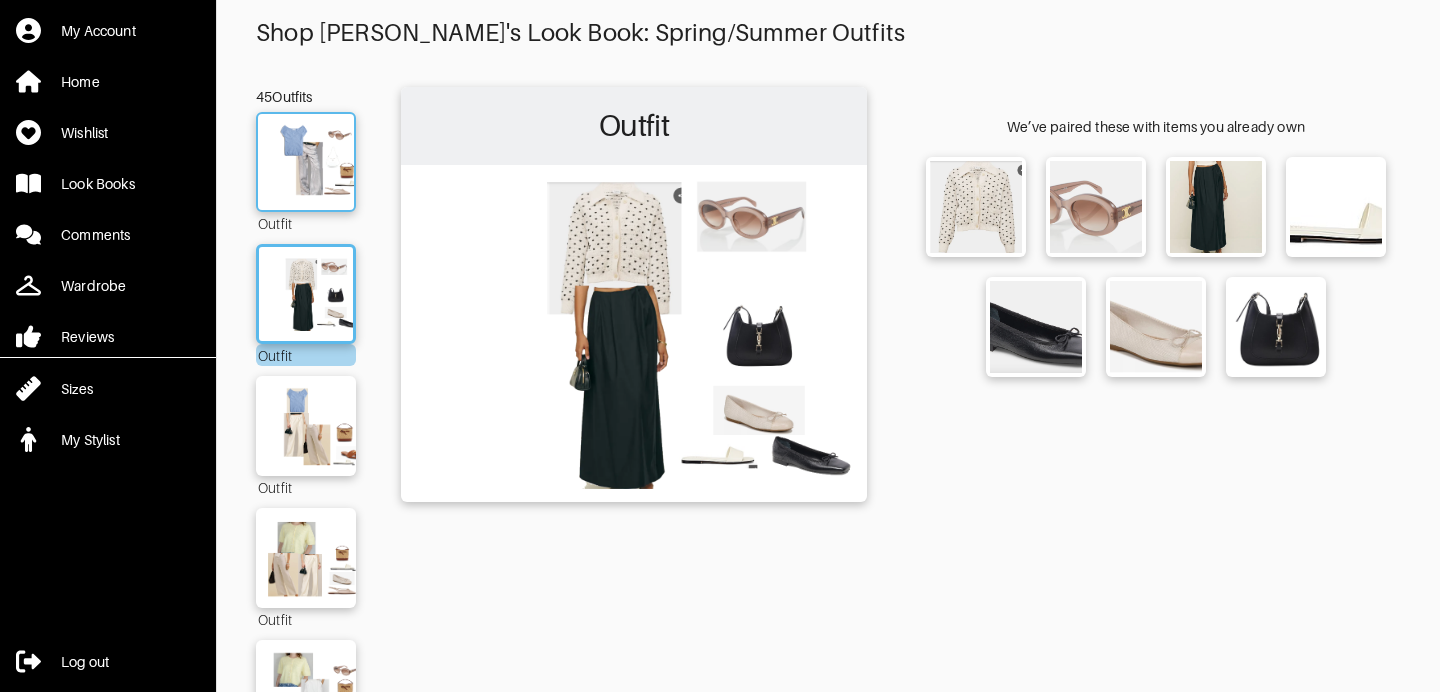 click at bounding box center [306, 162] 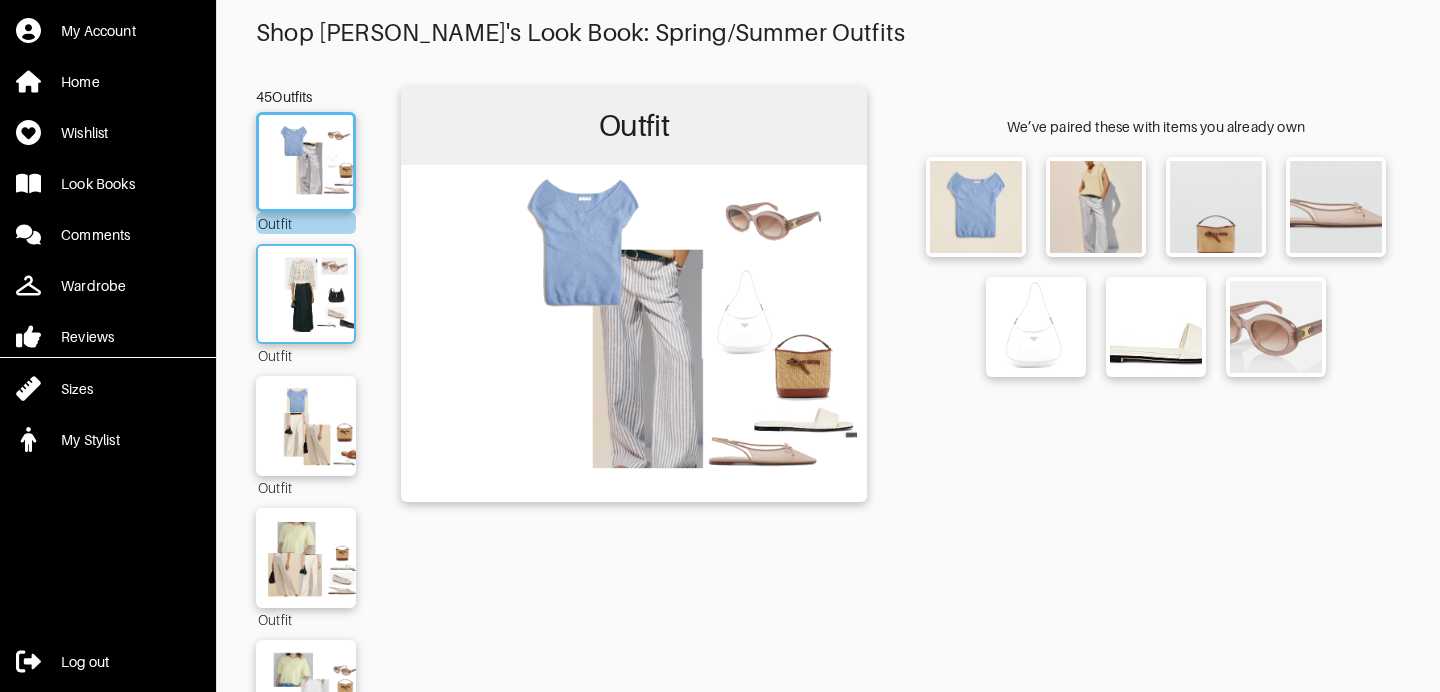 click at bounding box center (306, 294) 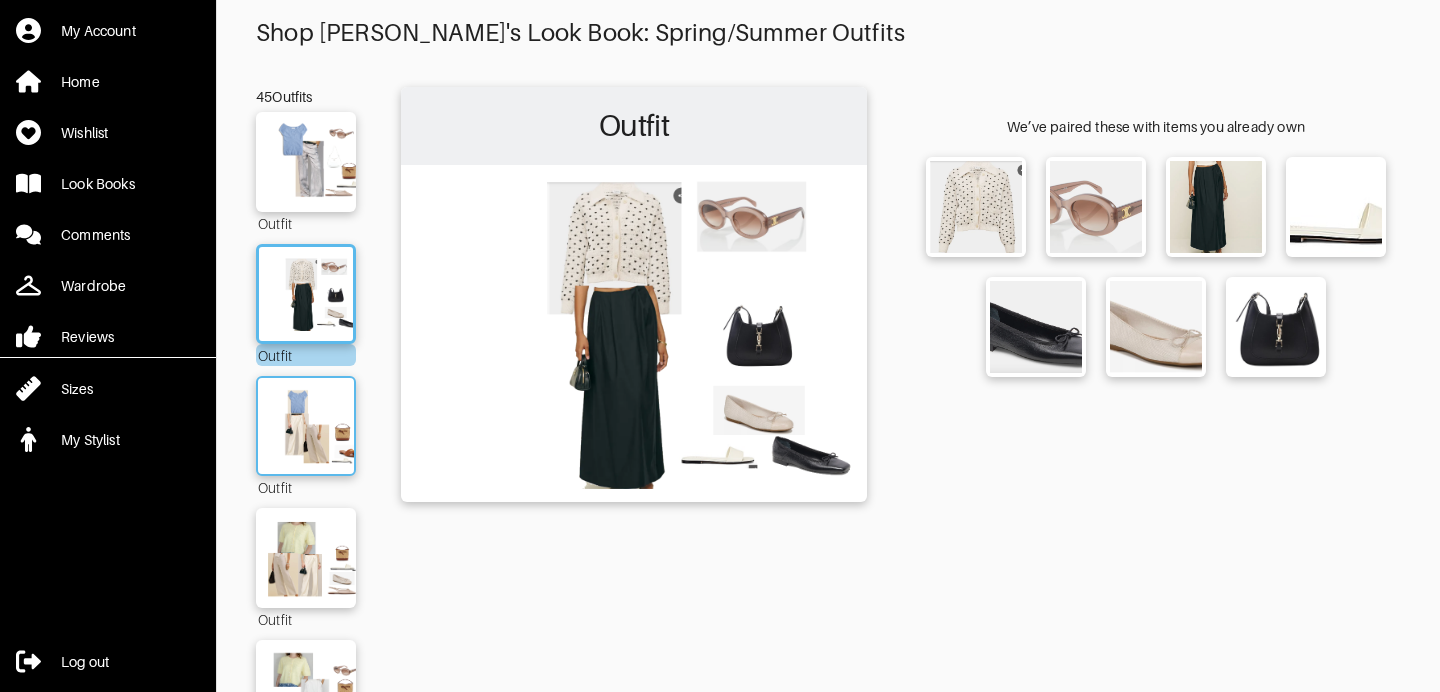 click at bounding box center [306, 426] 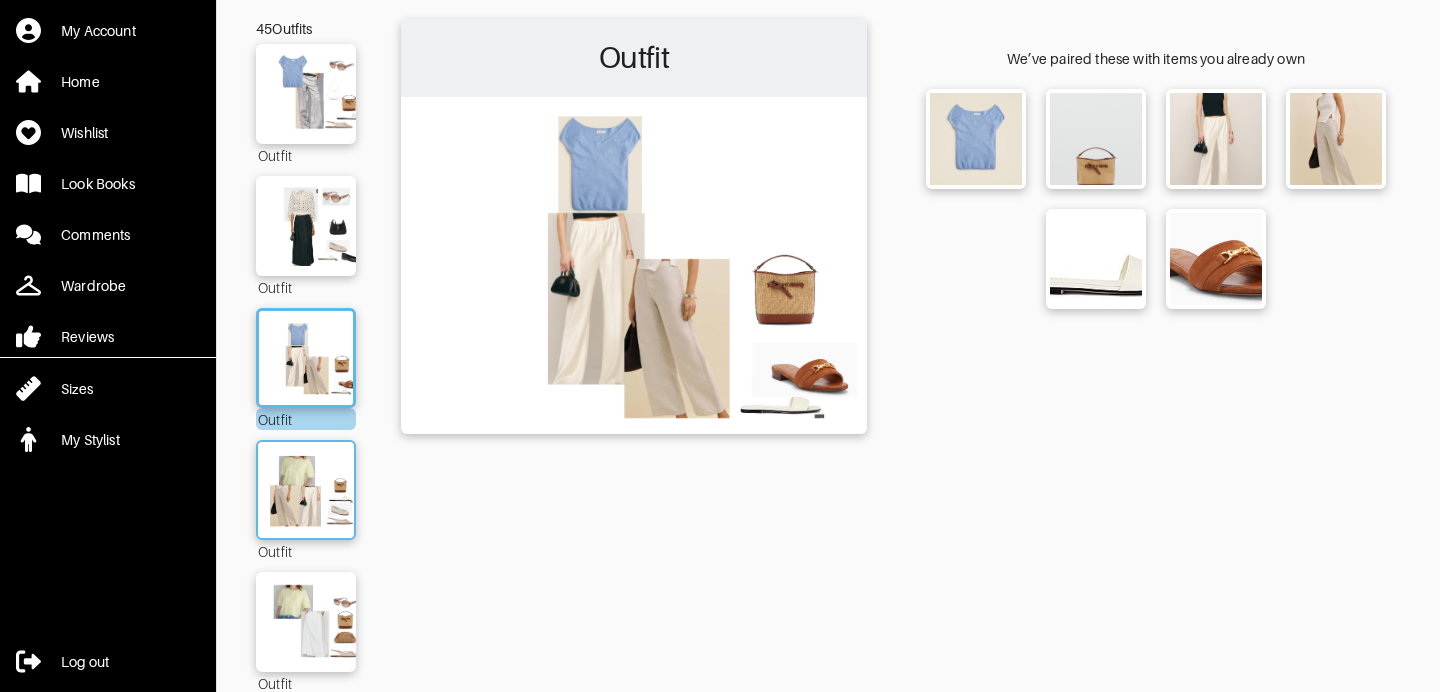 click at bounding box center [306, 490] 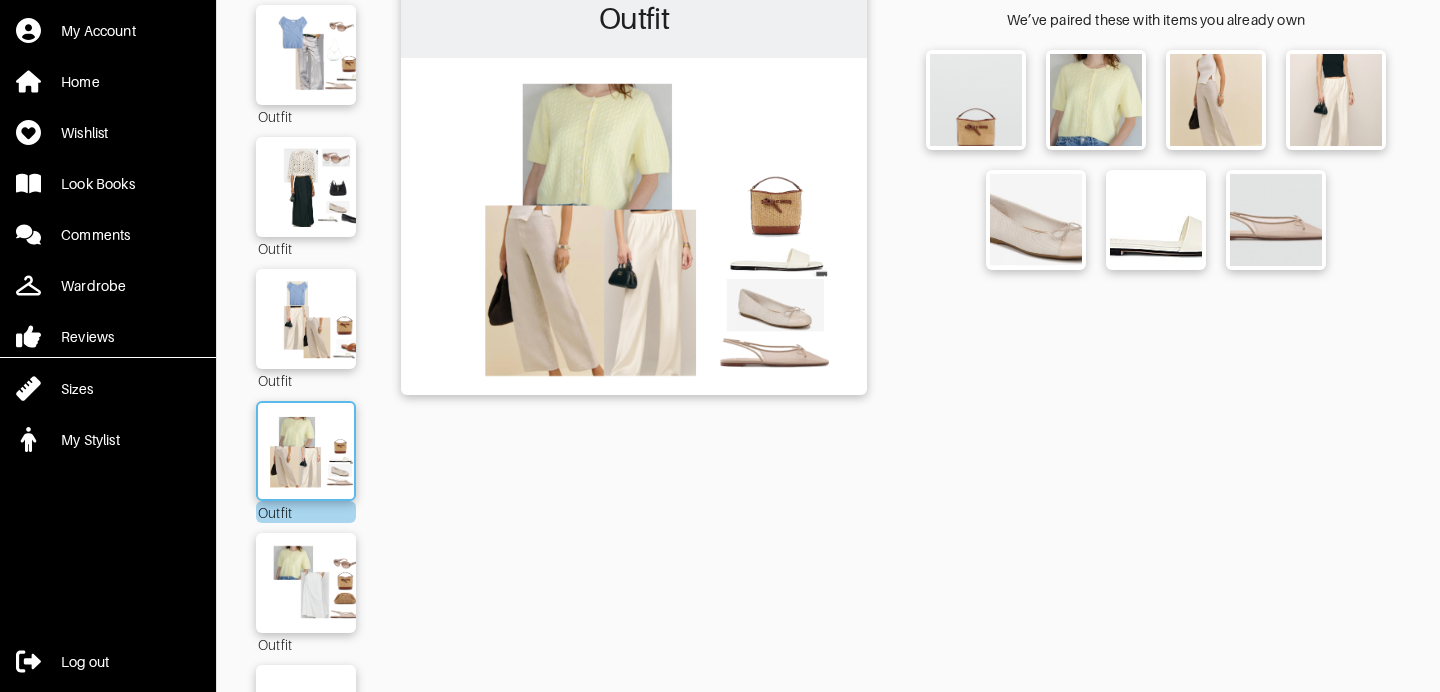 scroll, scrollTop: 160, scrollLeft: 0, axis: vertical 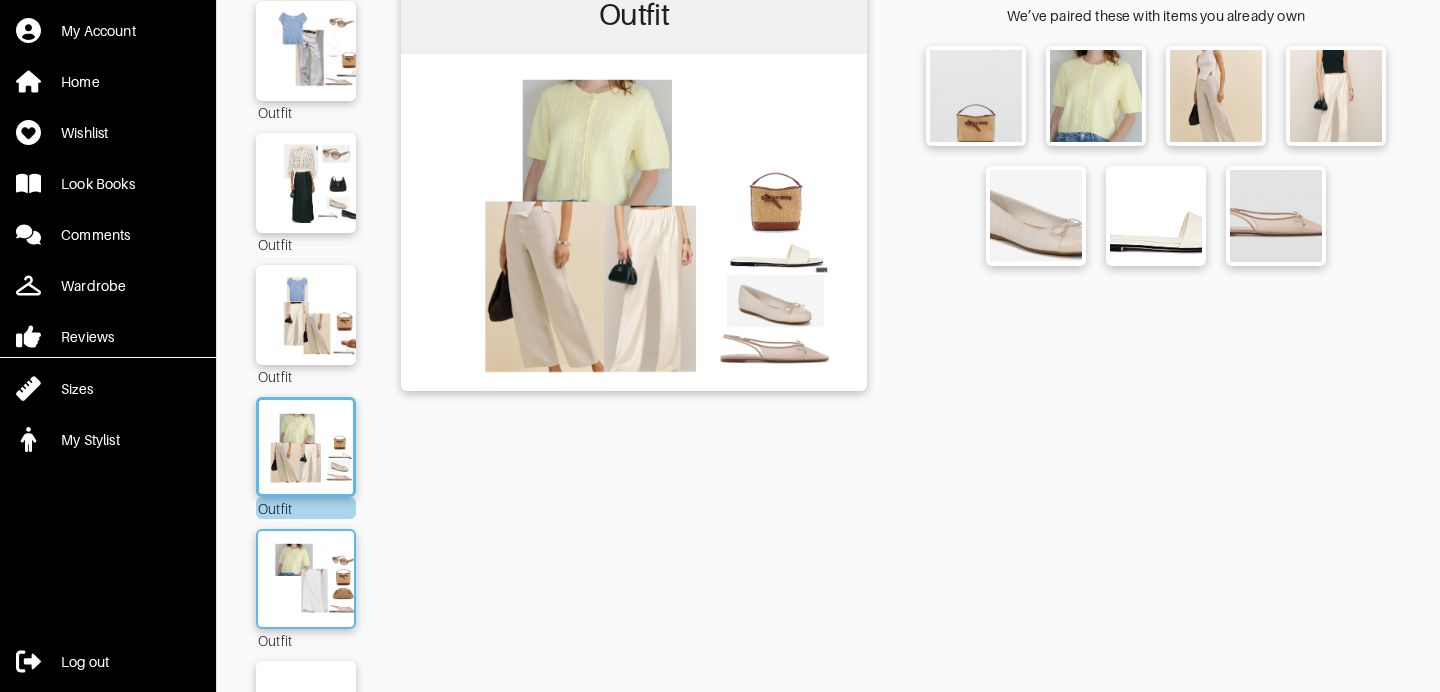 click at bounding box center [306, 579] 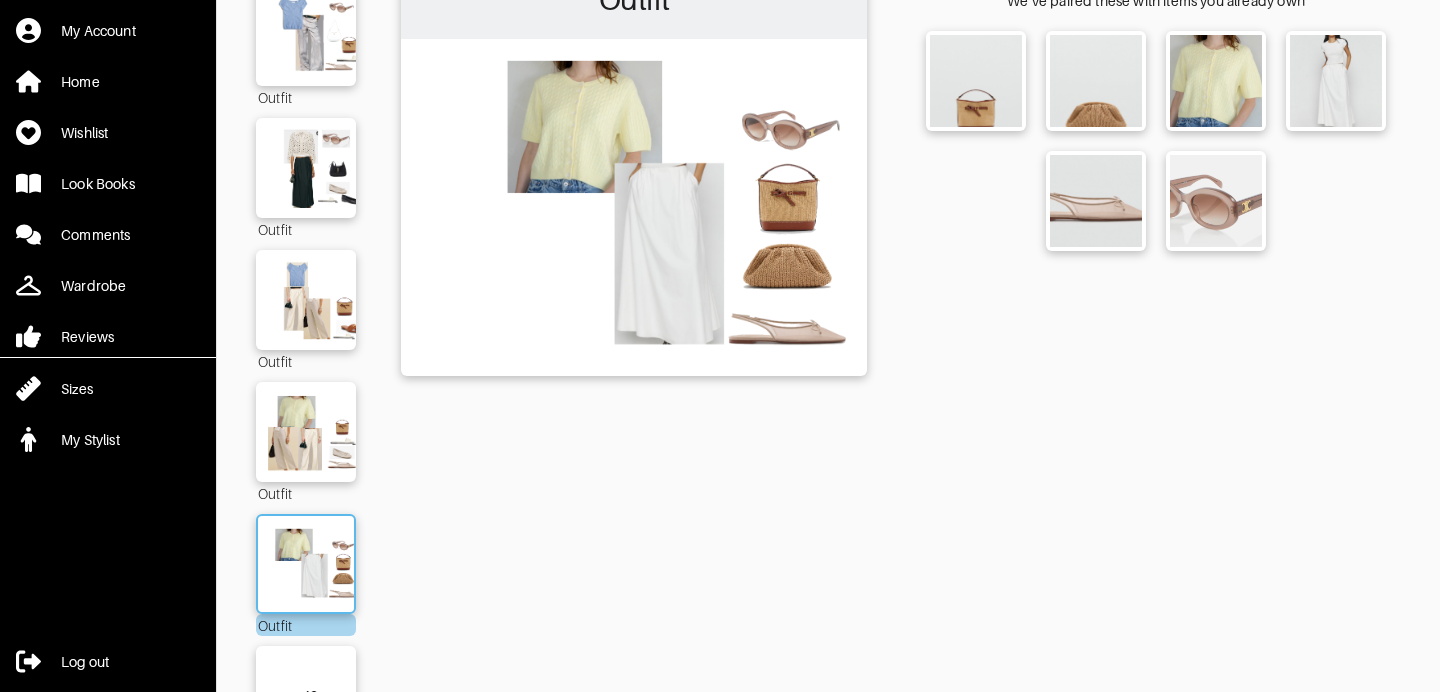 scroll, scrollTop: 171, scrollLeft: 0, axis: vertical 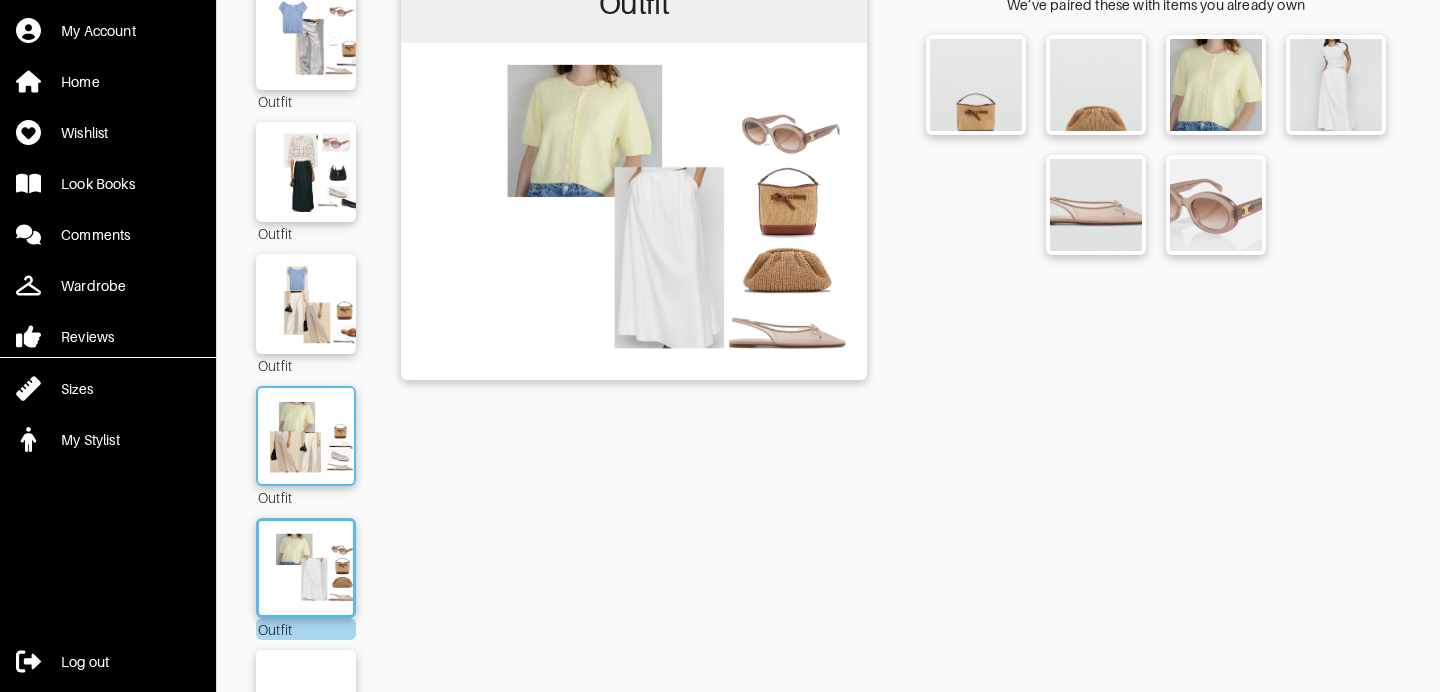 click at bounding box center (306, 436) 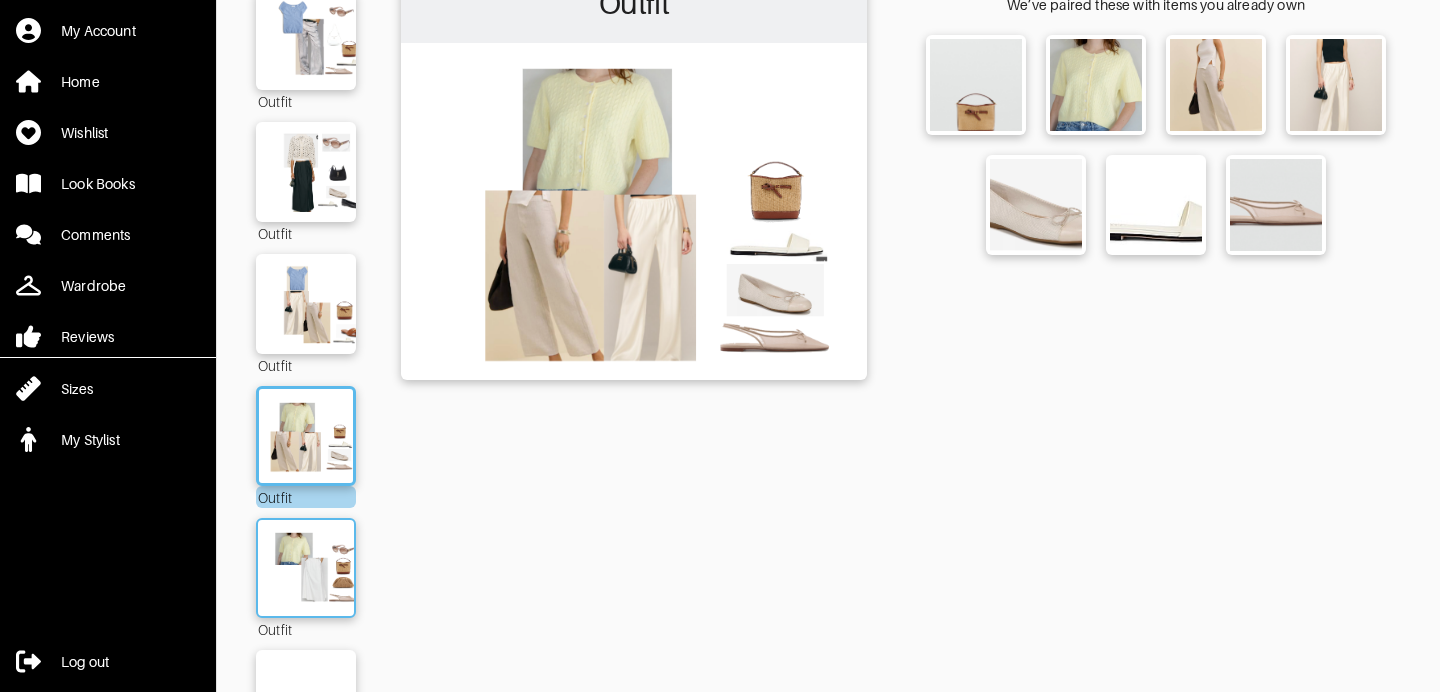 click at bounding box center (306, 568) 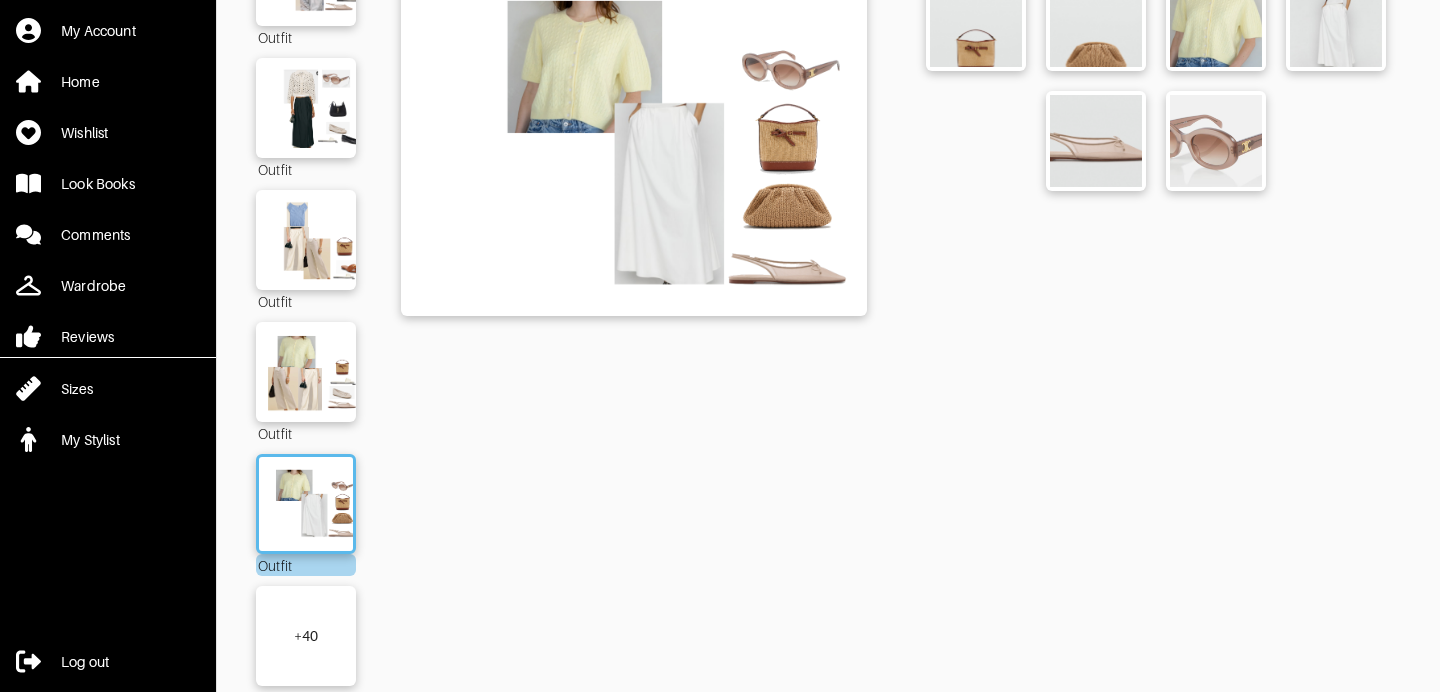 click on "+  40" at bounding box center (306, 636) 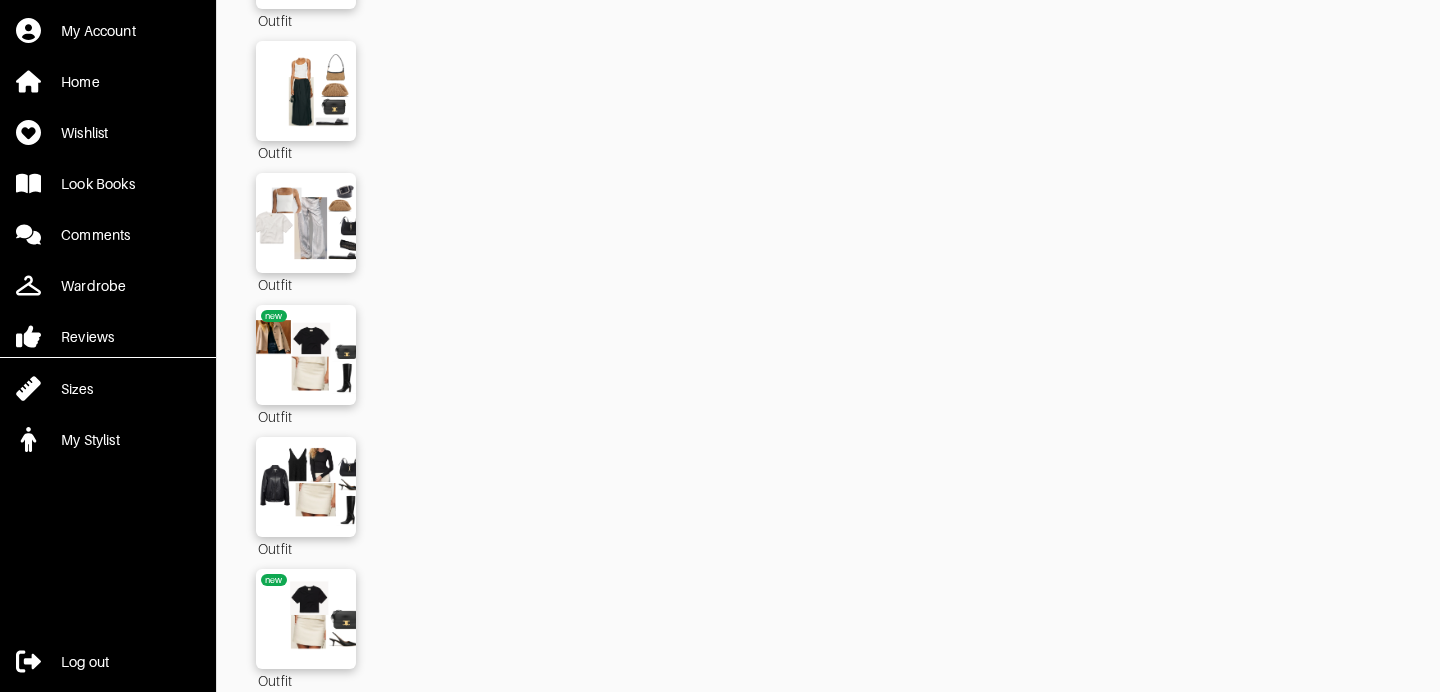 scroll, scrollTop: 4876, scrollLeft: 0, axis: vertical 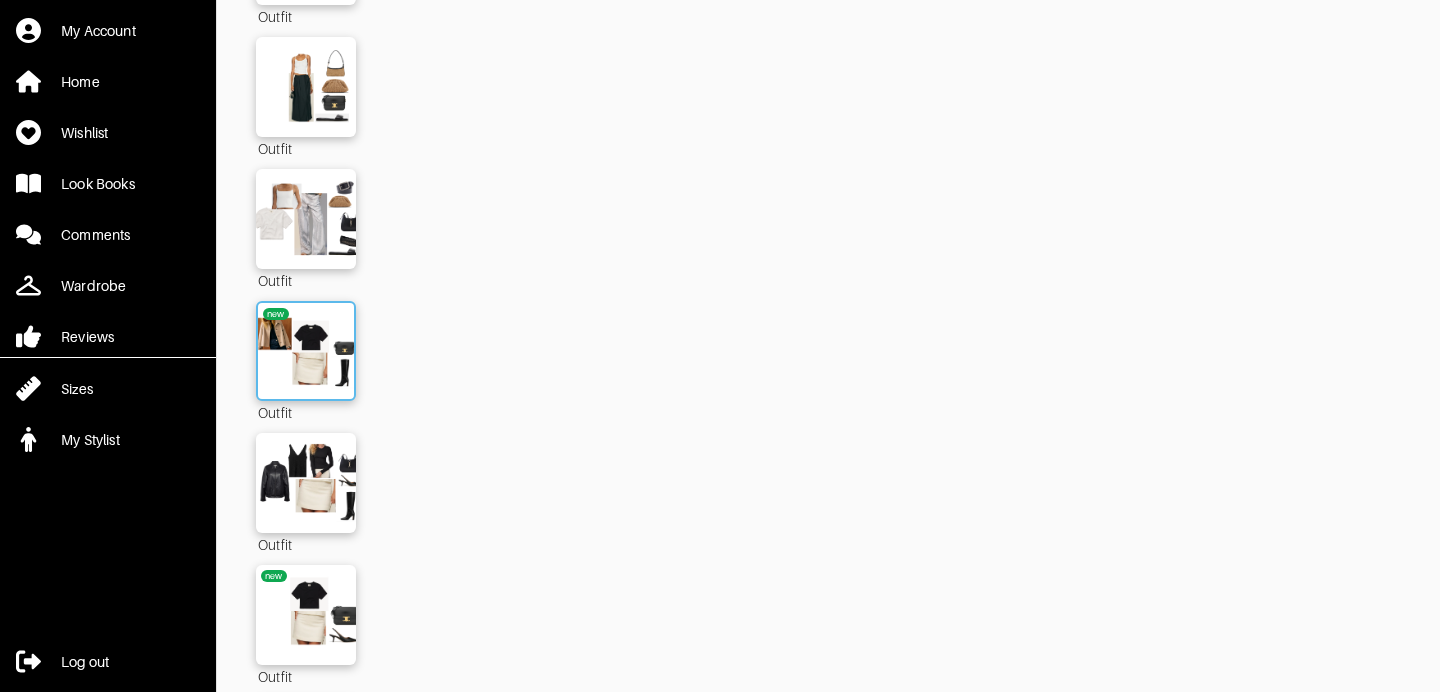 click at bounding box center [306, 351] 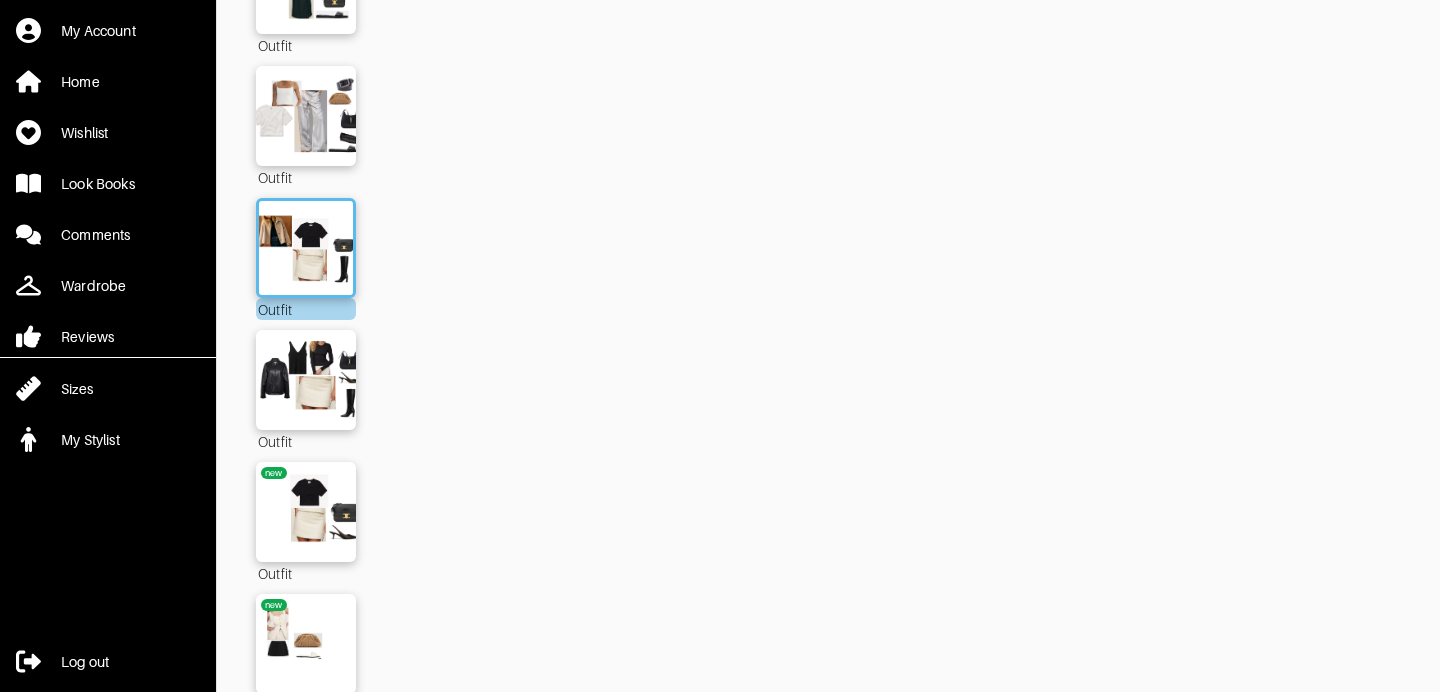 scroll, scrollTop: 5436, scrollLeft: 0, axis: vertical 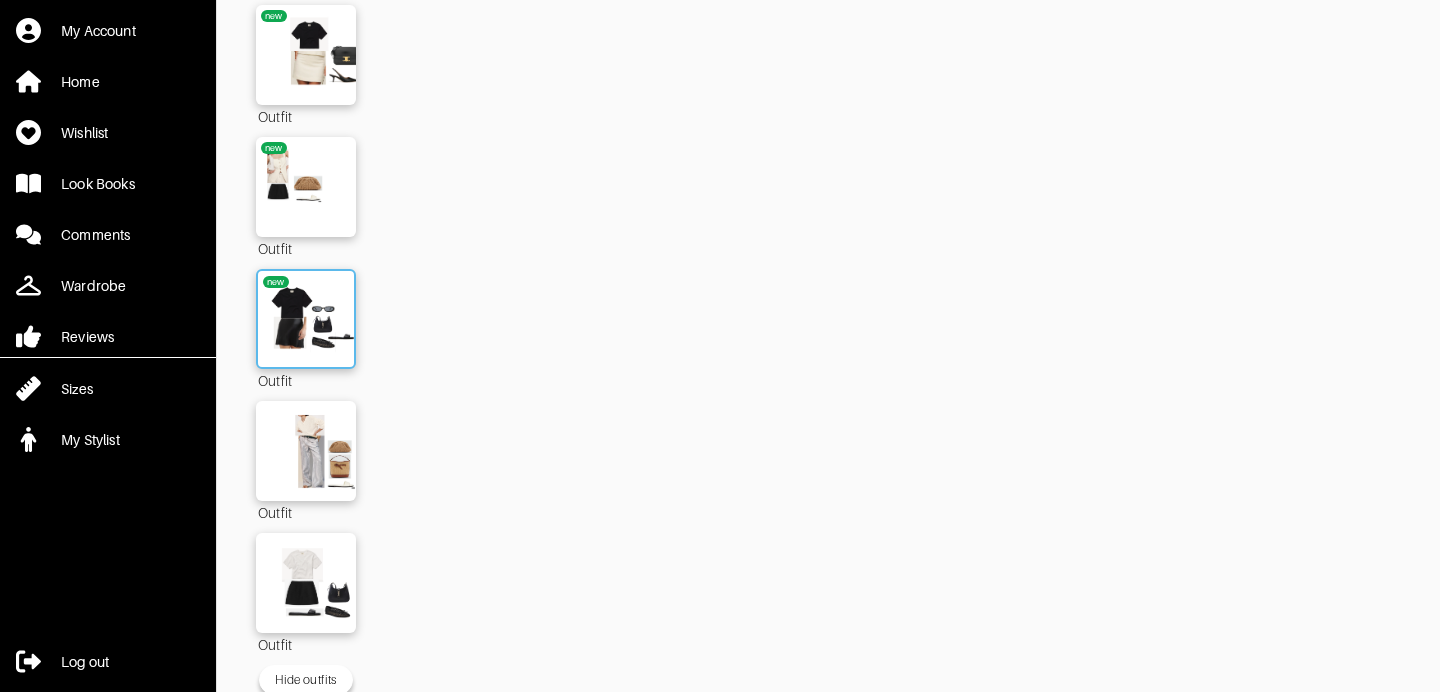 click at bounding box center [306, 319] 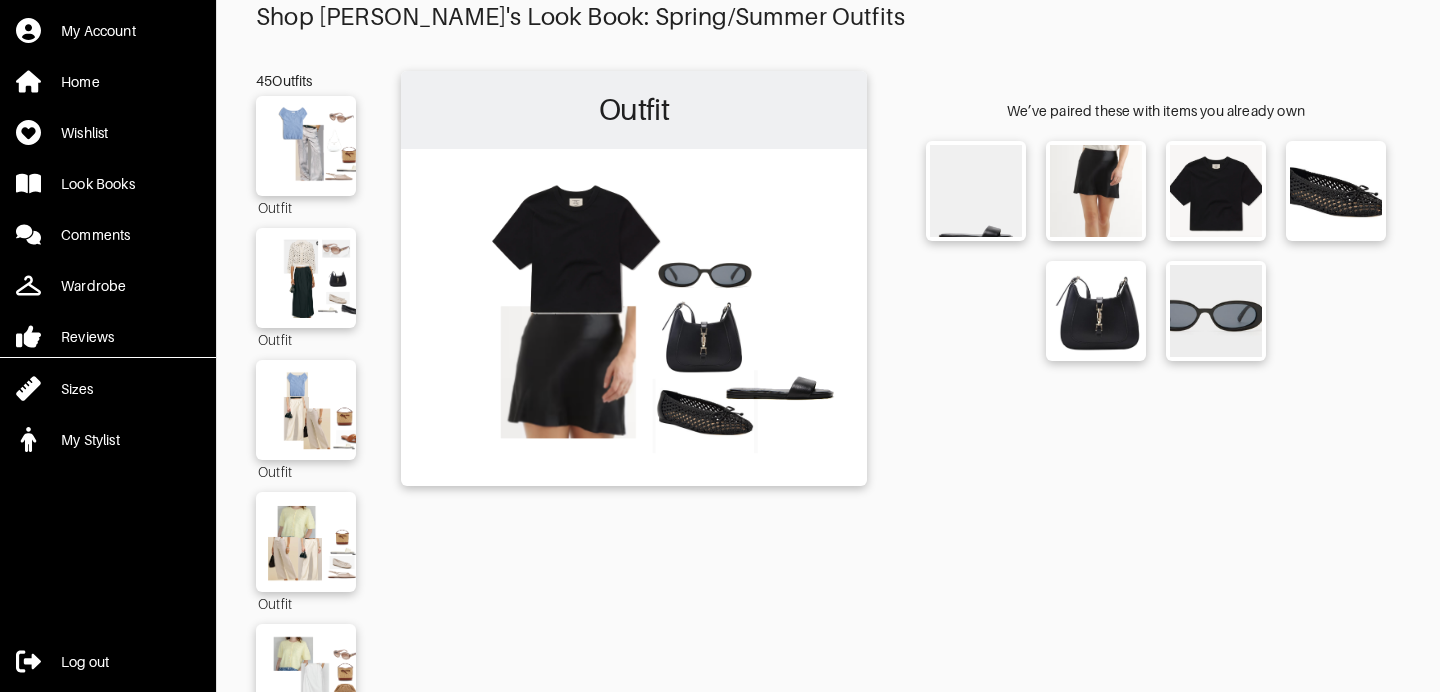 scroll, scrollTop: 0, scrollLeft: 0, axis: both 